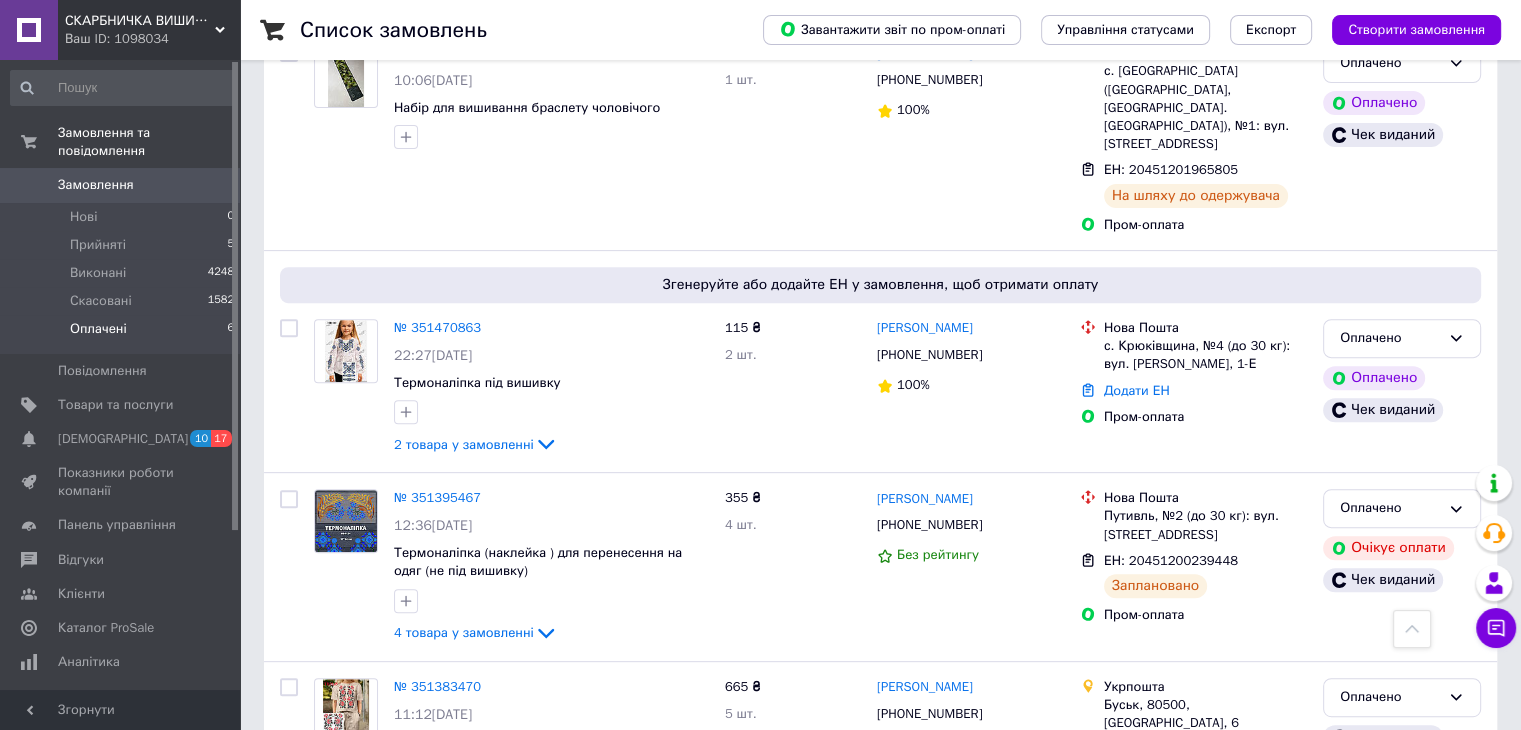 scroll, scrollTop: 791, scrollLeft: 0, axis: vertical 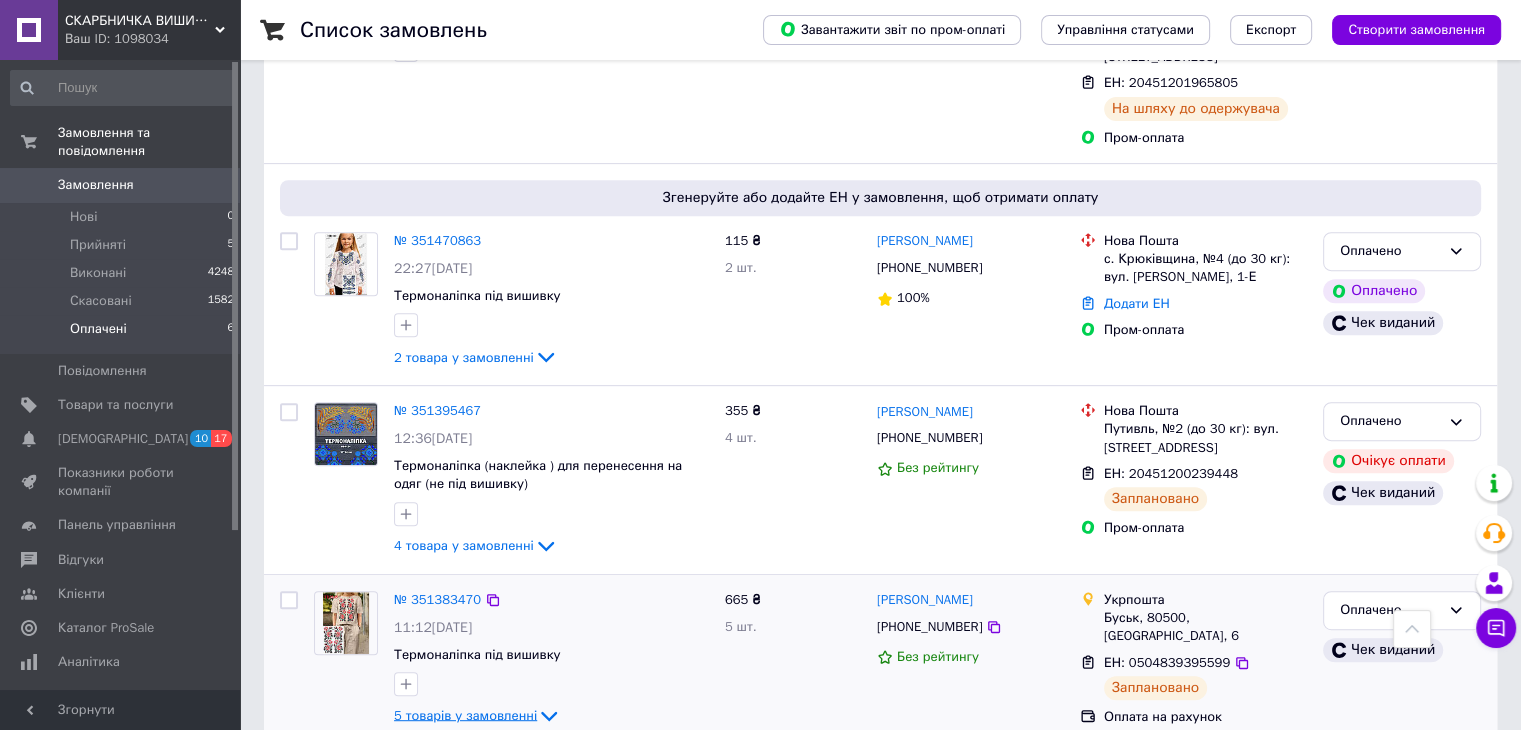 click on "5 товарів у замовленні" at bounding box center (465, 715) 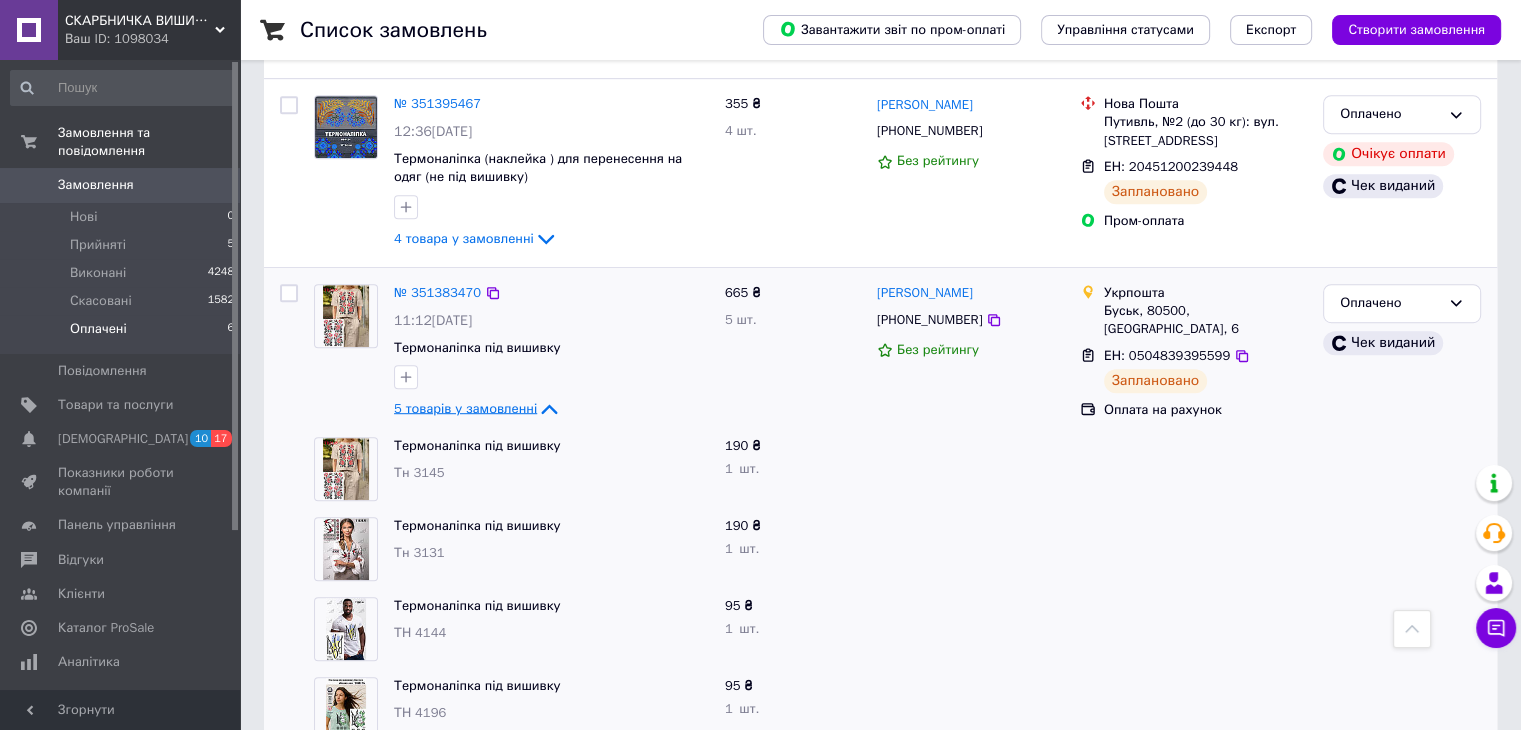 scroll, scrollTop: 1192, scrollLeft: 0, axis: vertical 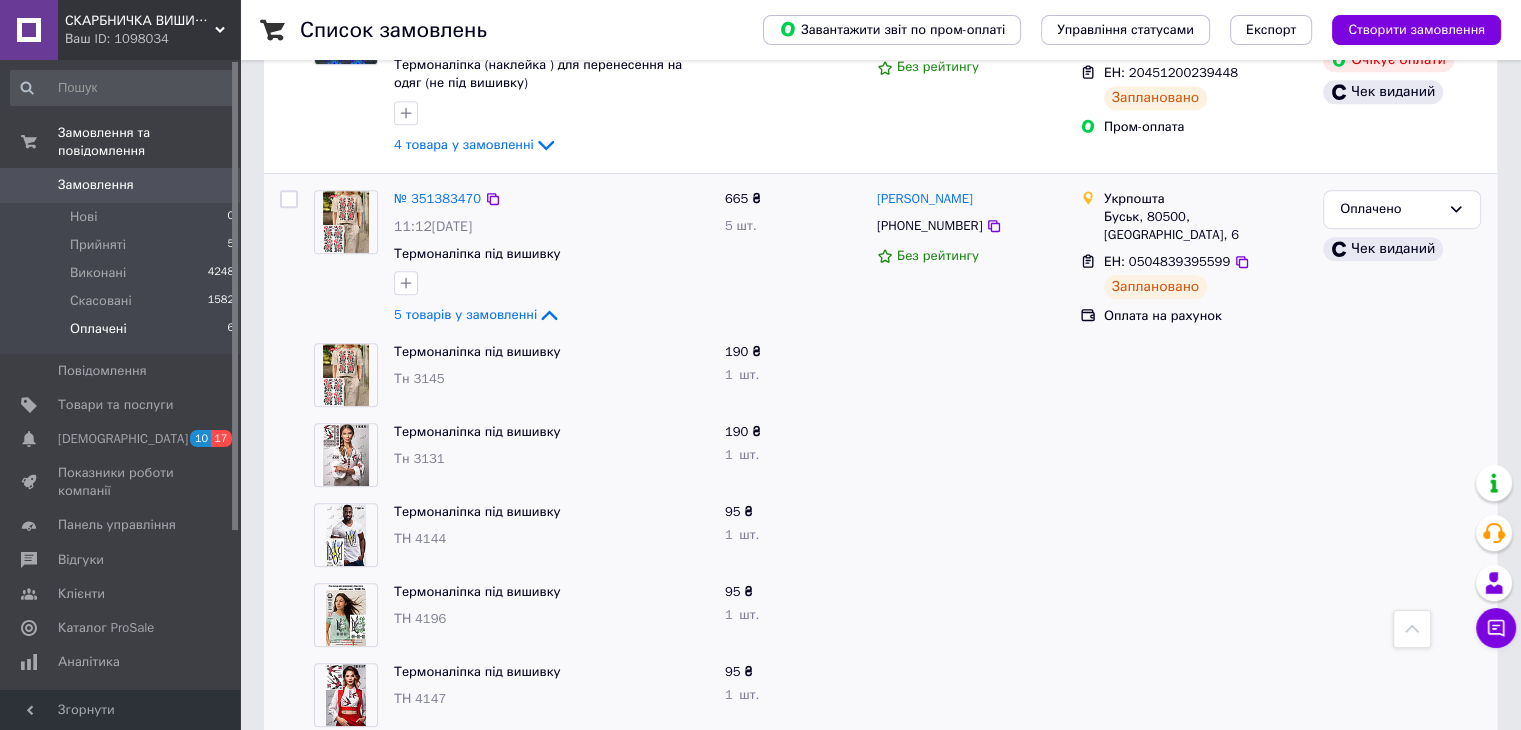 click on "ЕН: 0504839395599" at bounding box center (1167, 262) 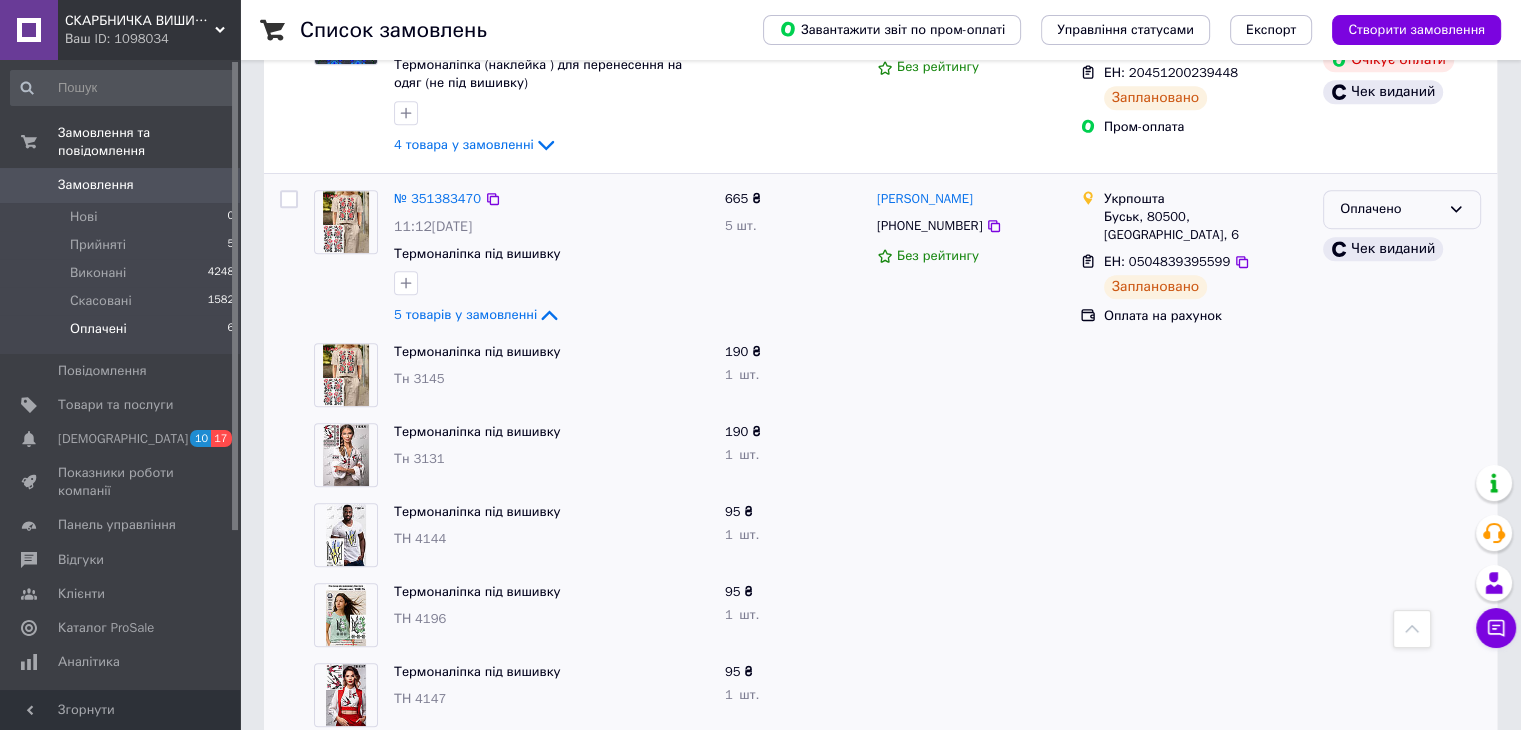 click on "Оплачено" at bounding box center [1390, 209] 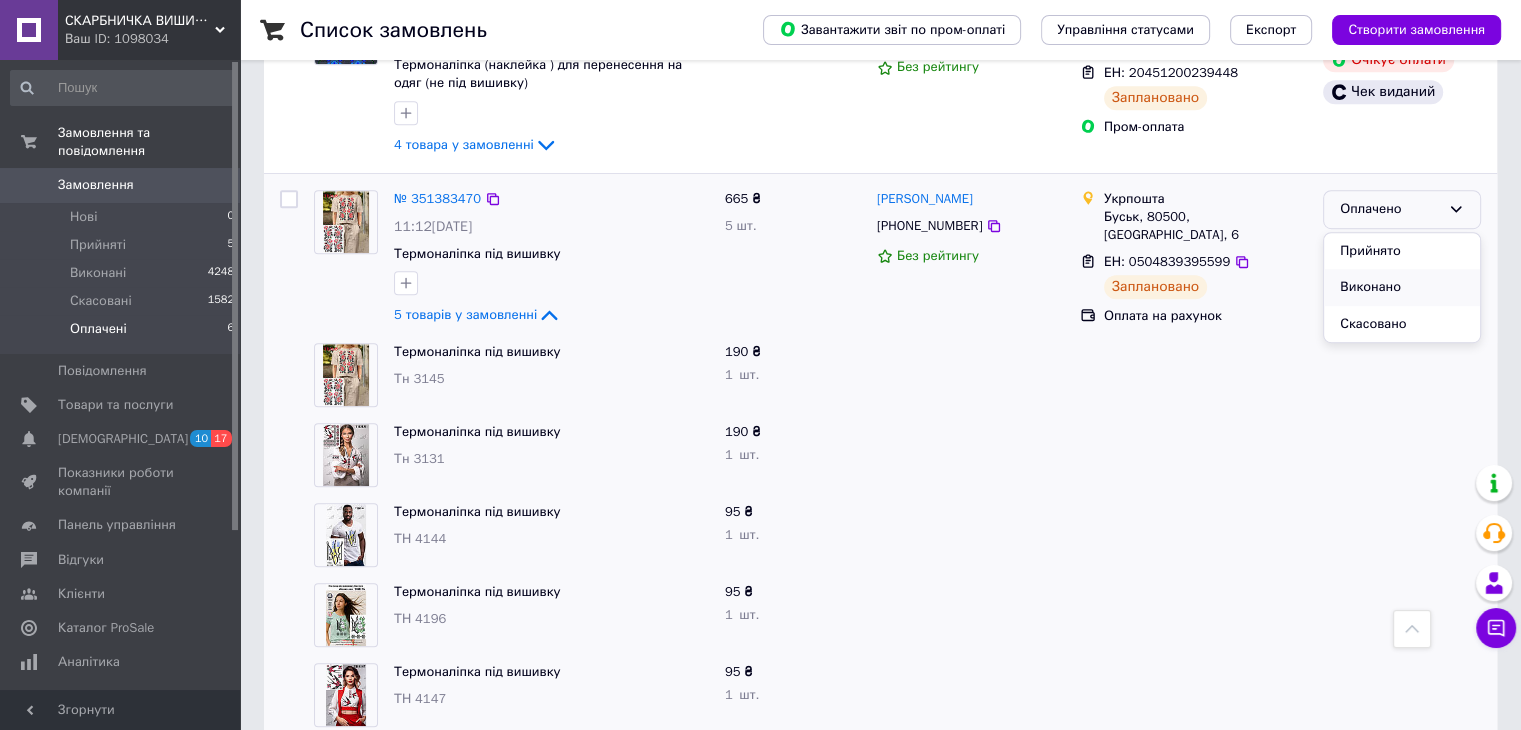 click on "Виконано" at bounding box center (1402, 287) 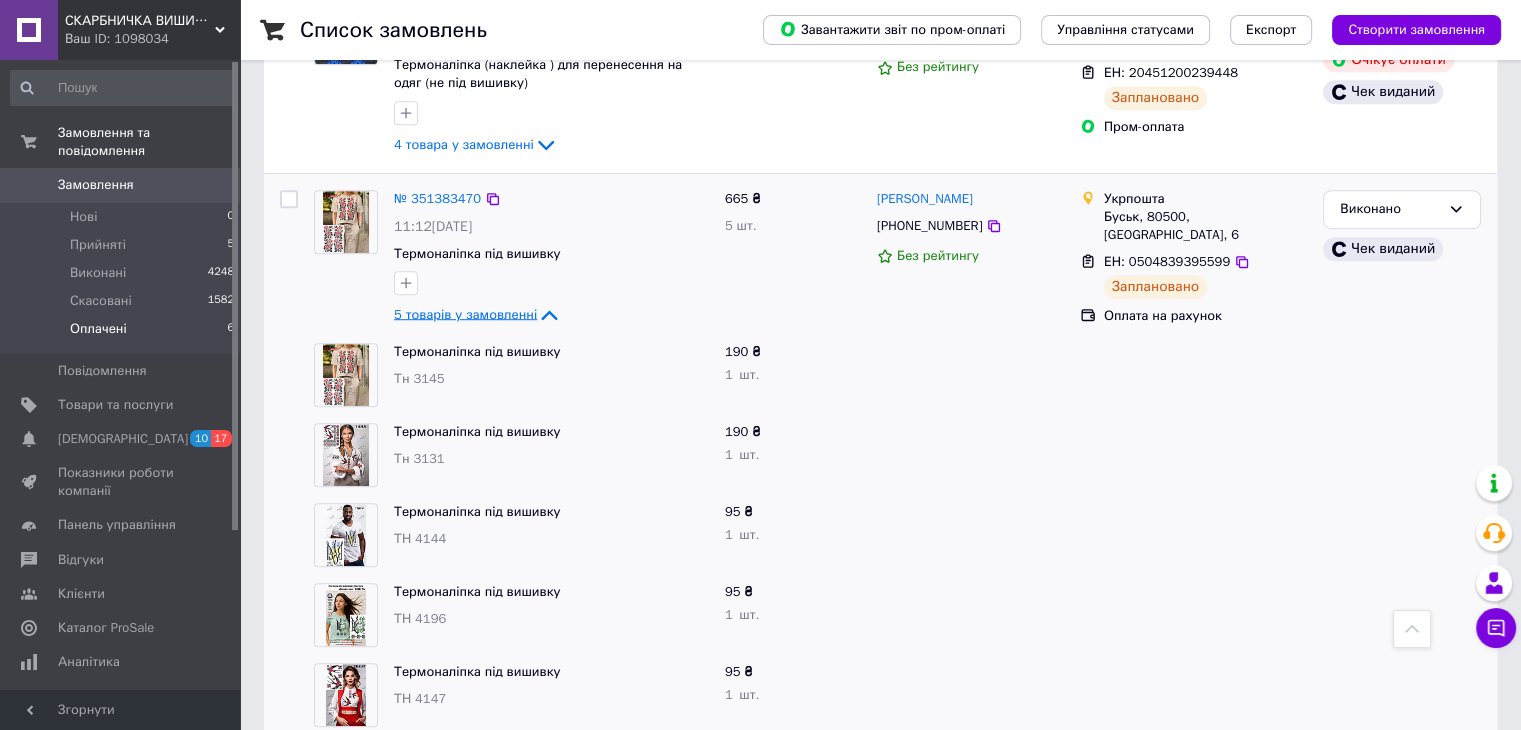click on "5 товарів у замовленні" at bounding box center (465, 314) 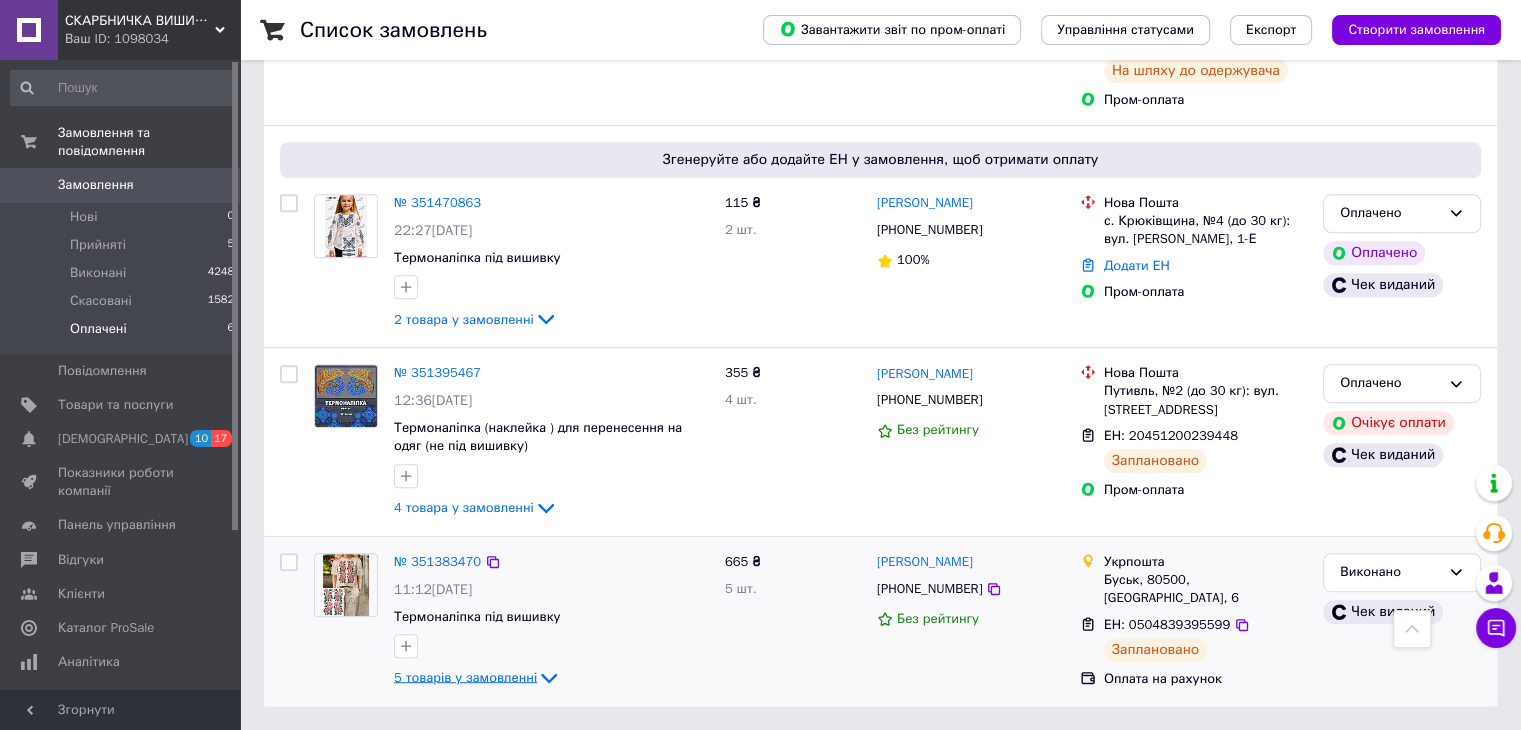 scroll, scrollTop: 791, scrollLeft: 0, axis: vertical 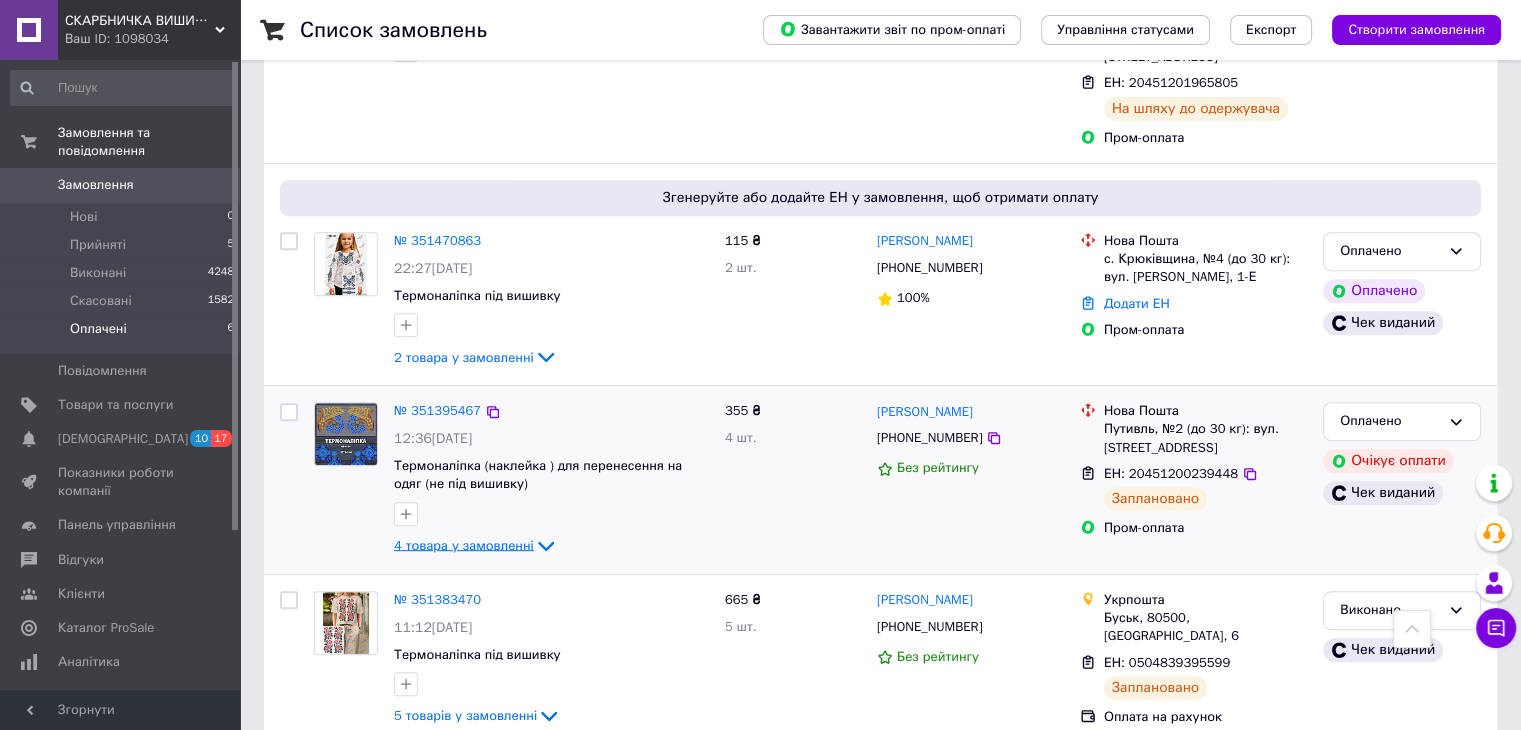 click on "4 товара у замовленні" at bounding box center (464, 545) 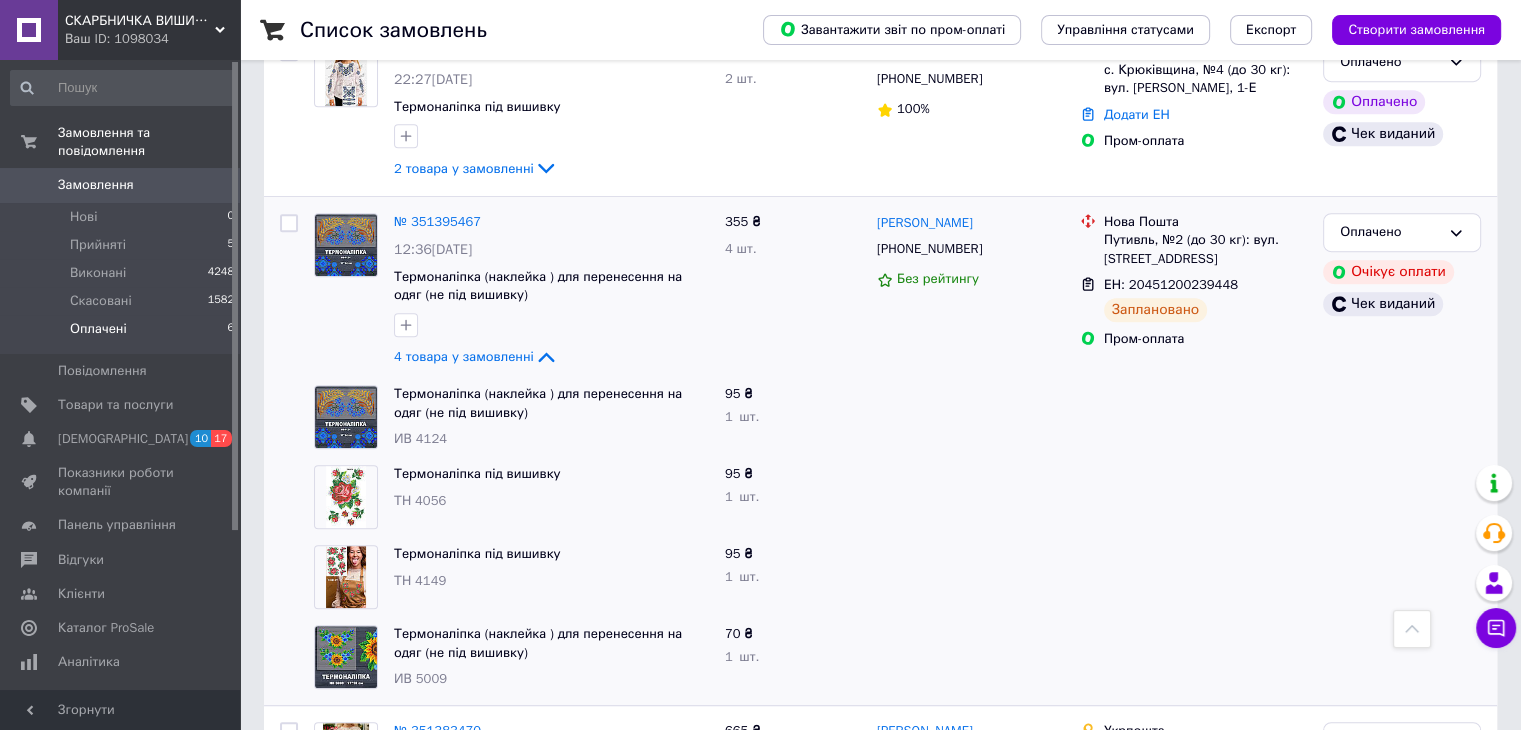 scroll, scrollTop: 979, scrollLeft: 0, axis: vertical 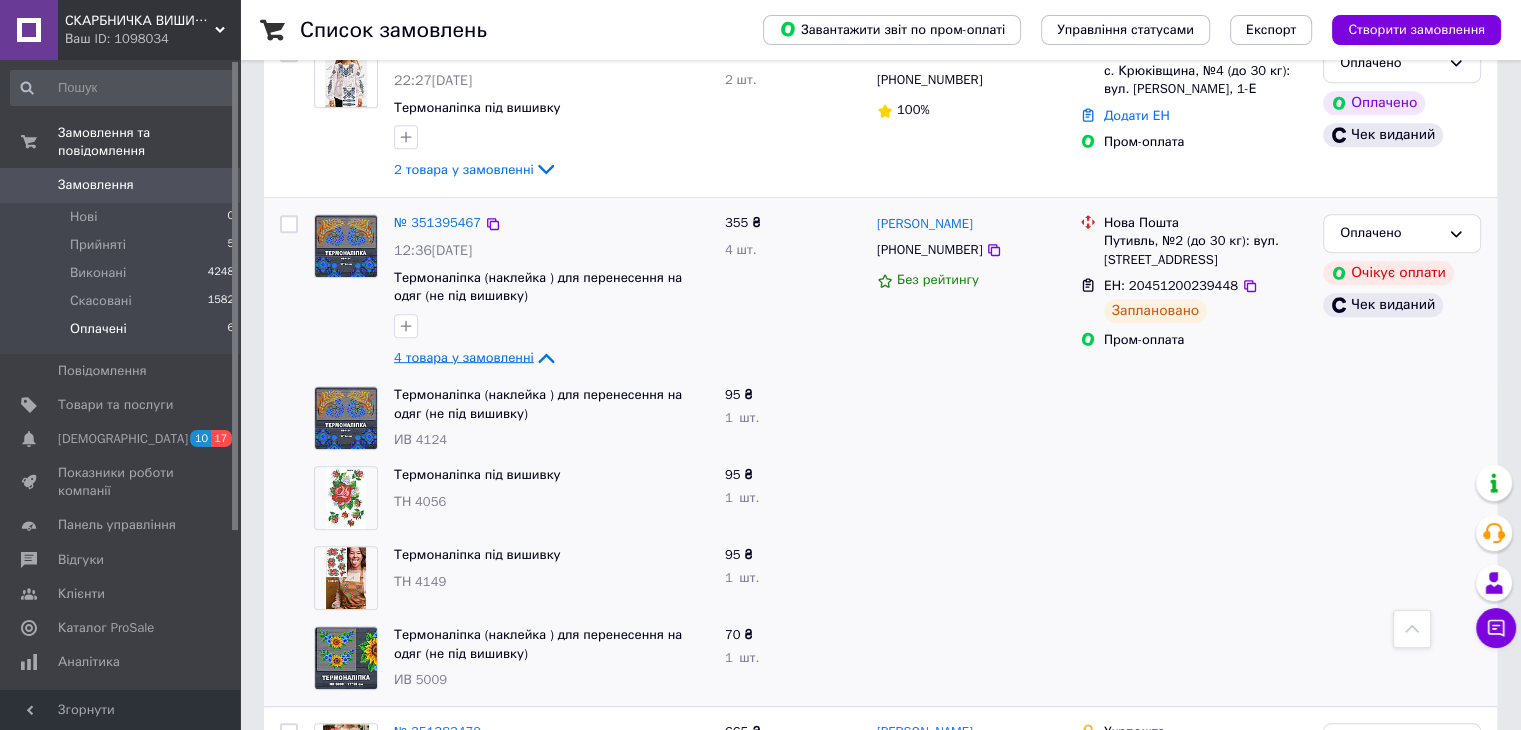 click on "4 товара у замовленні" at bounding box center (464, 357) 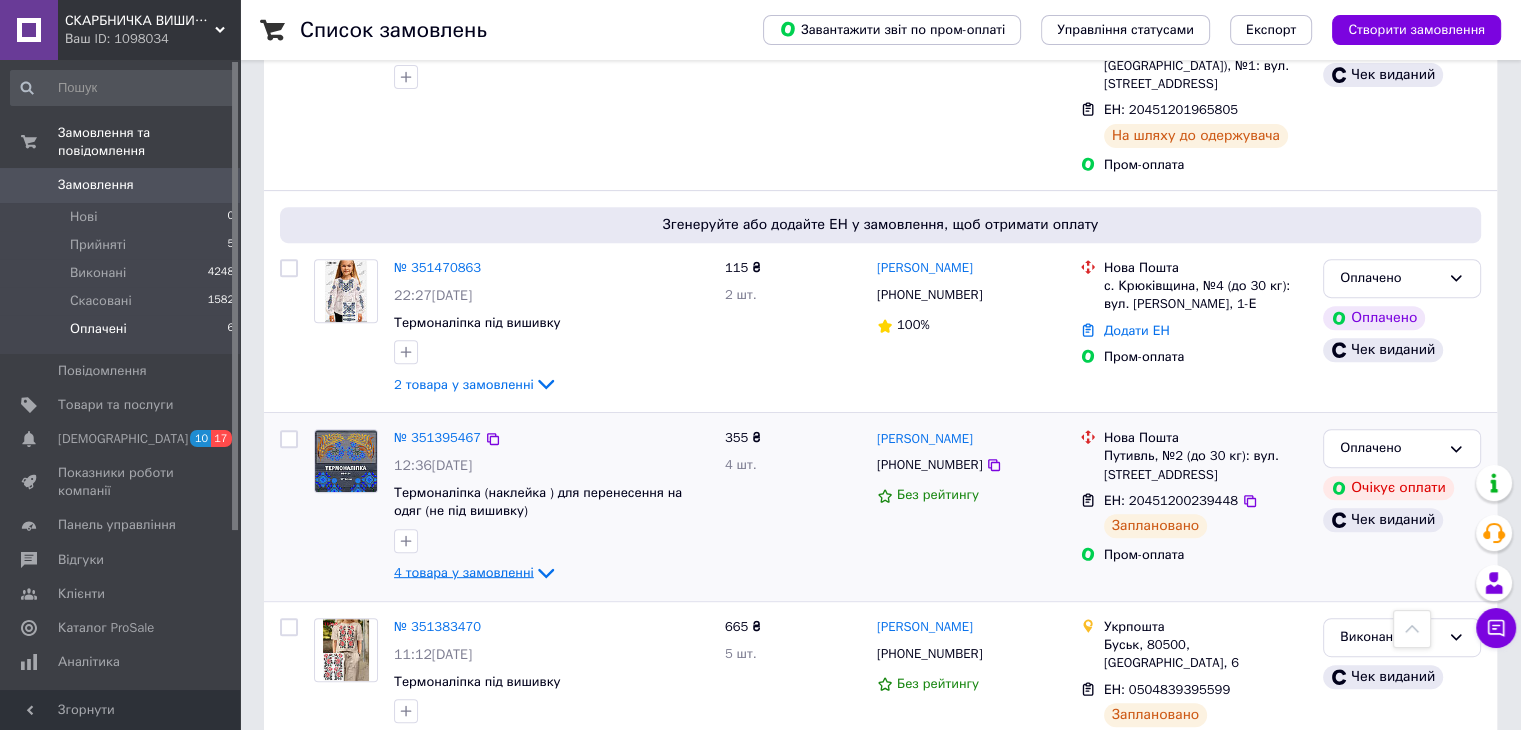 scroll, scrollTop: 791, scrollLeft: 0, axis: vertical 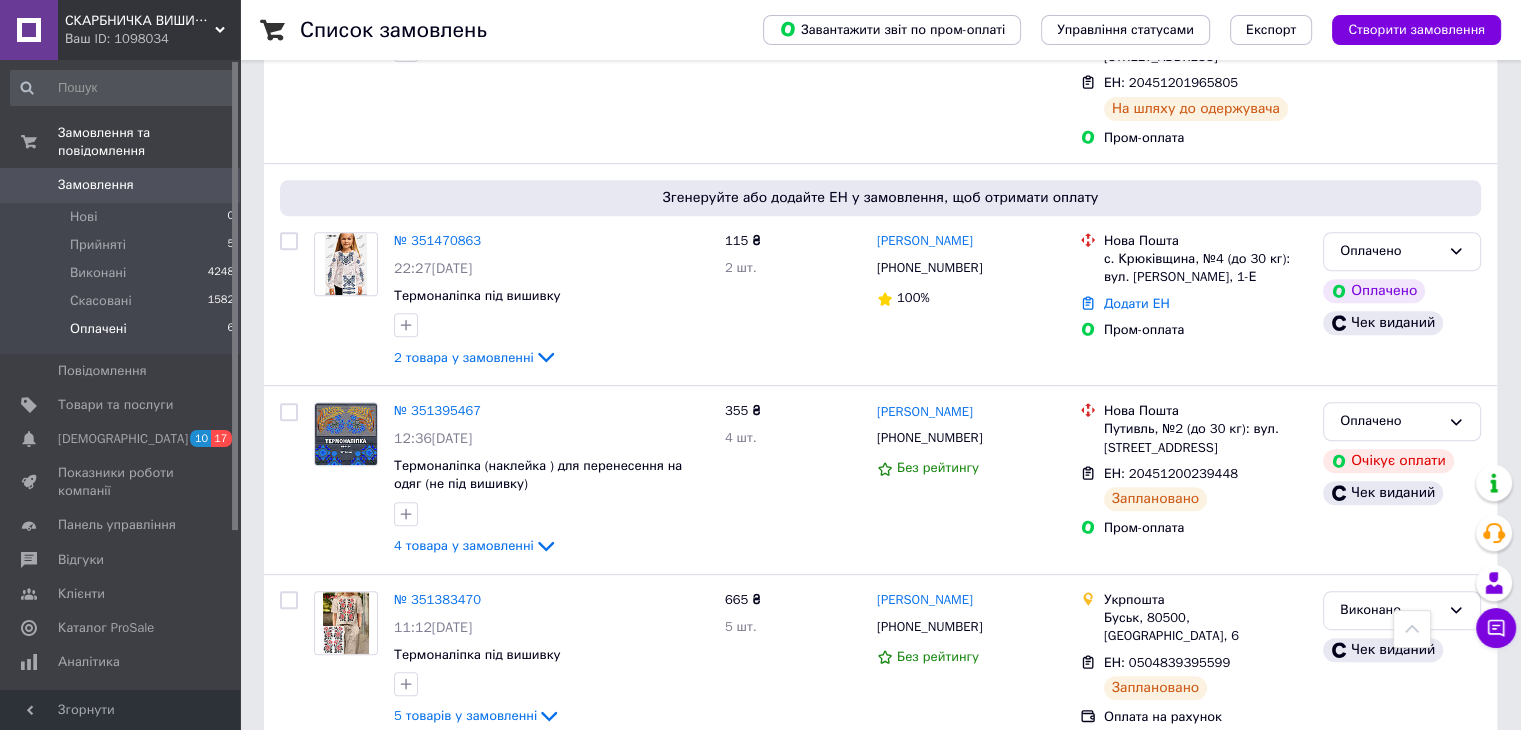 click on "Замовлення" at bounding box center [121, 185] 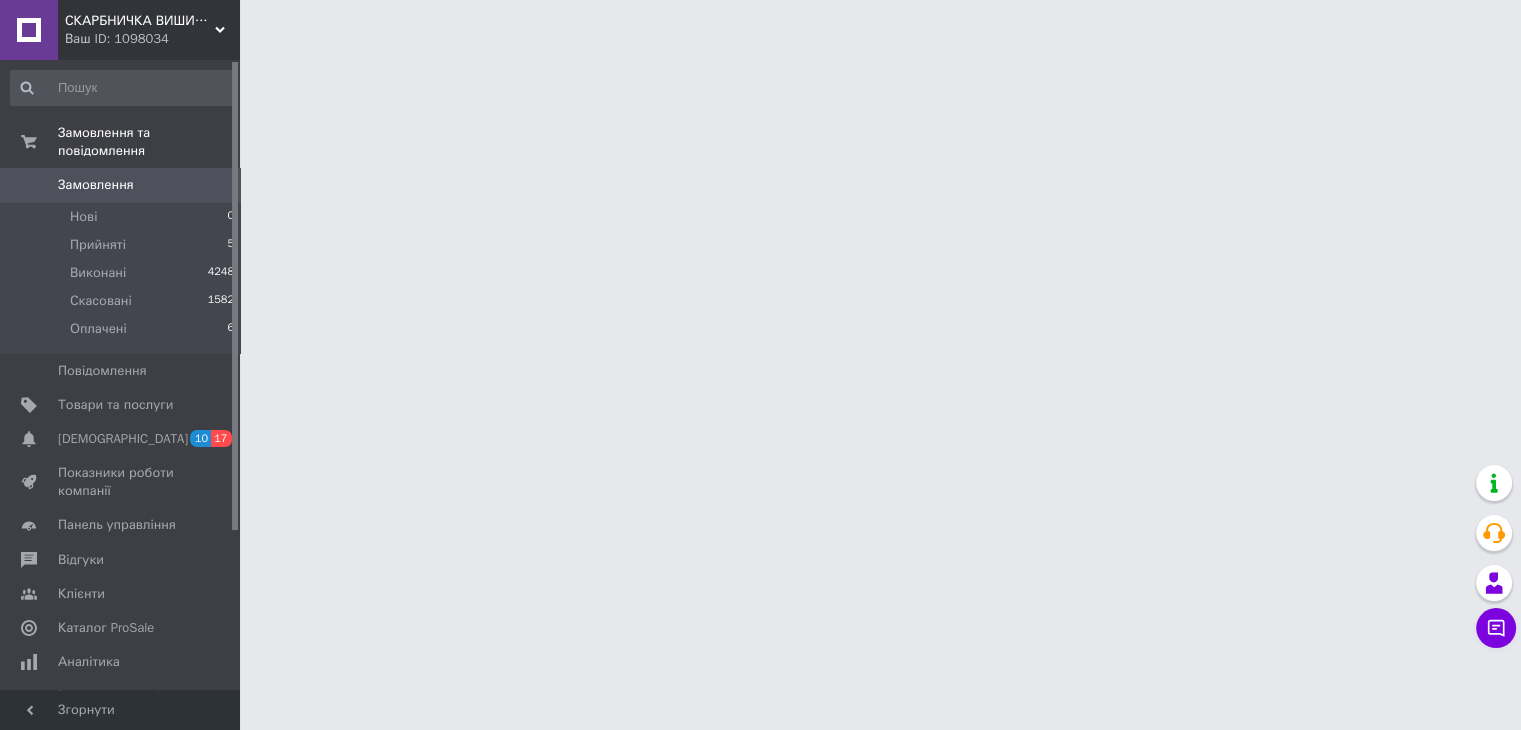 scroll, scrollTop: 0, scrollLeft: 0, axis: both 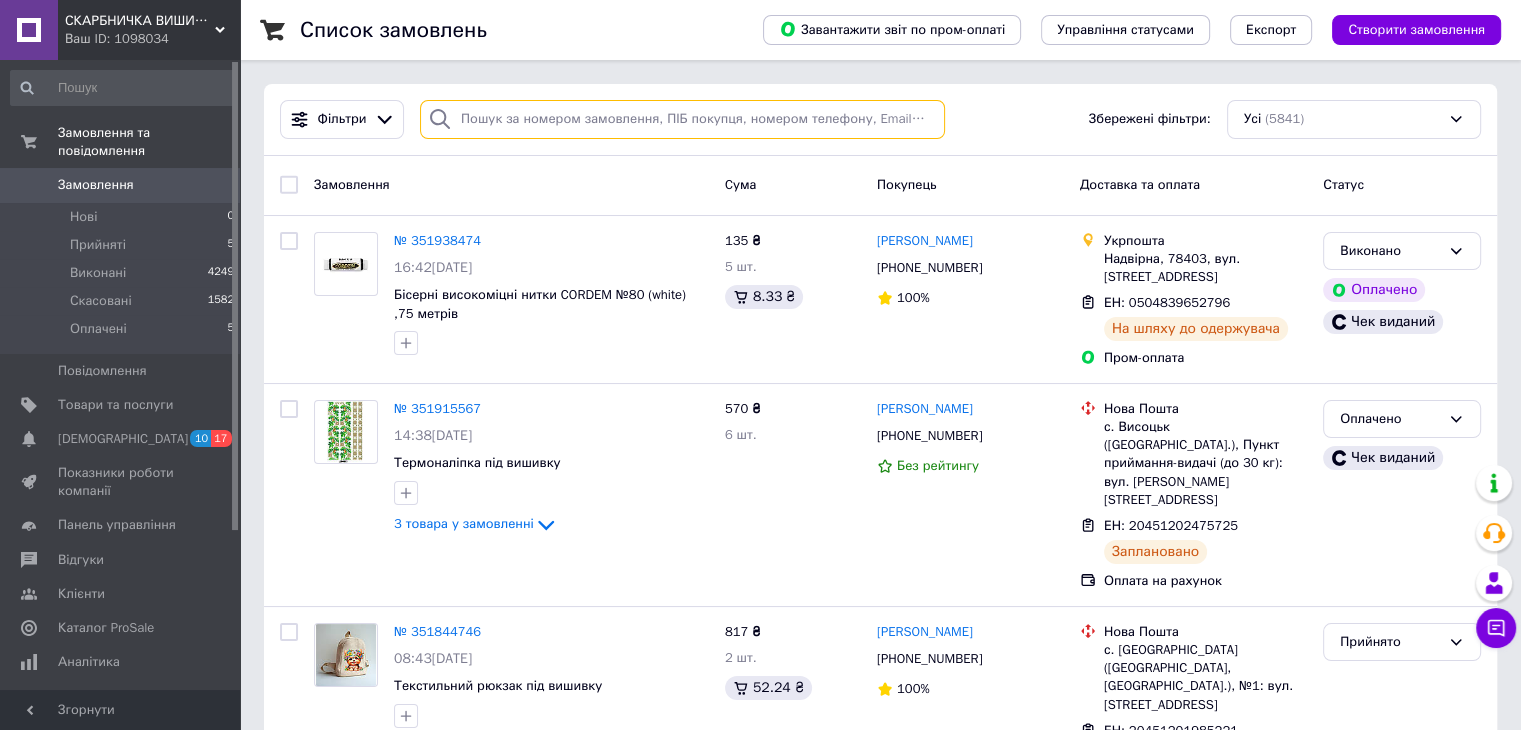click at bounding box center [682, 119] 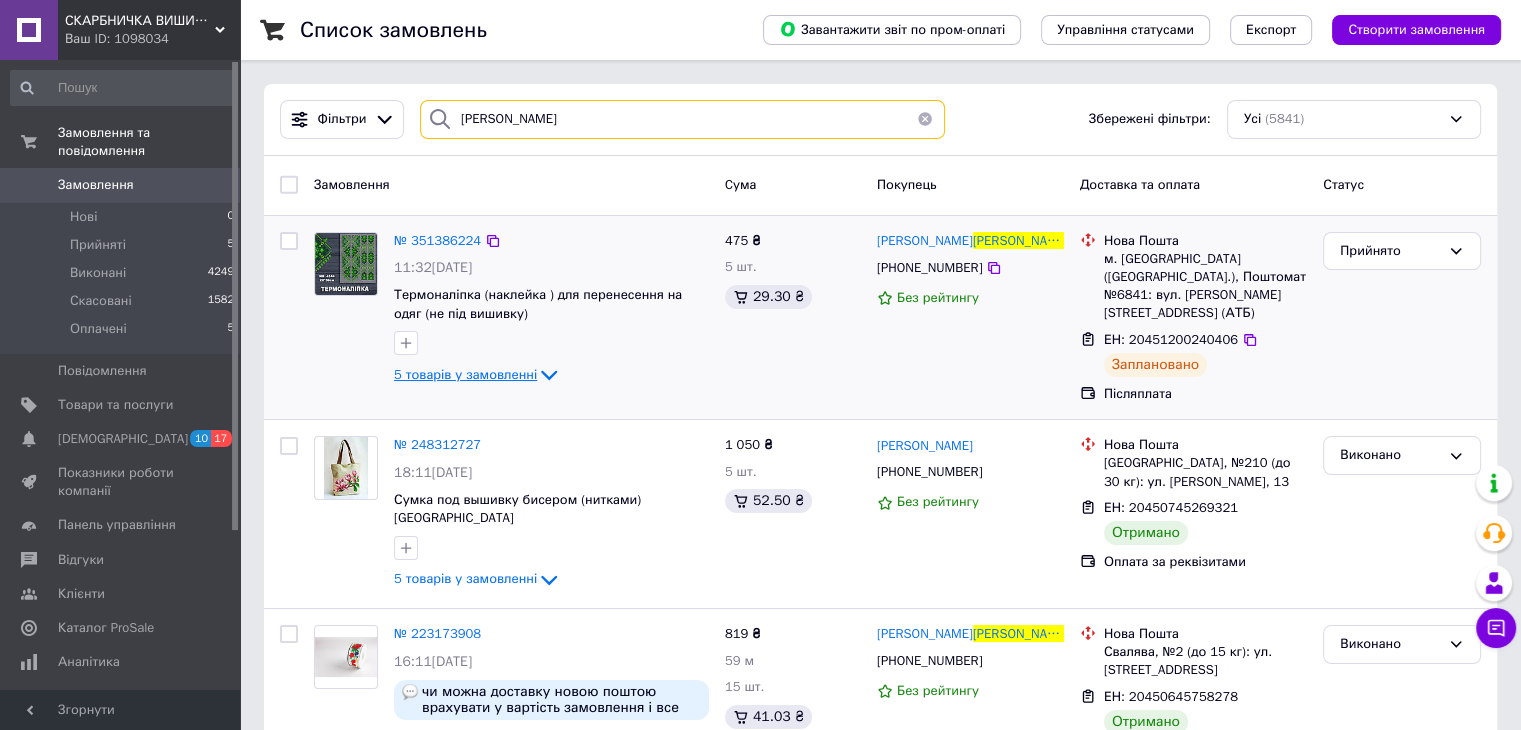 type on "[PERSON_NAME]" 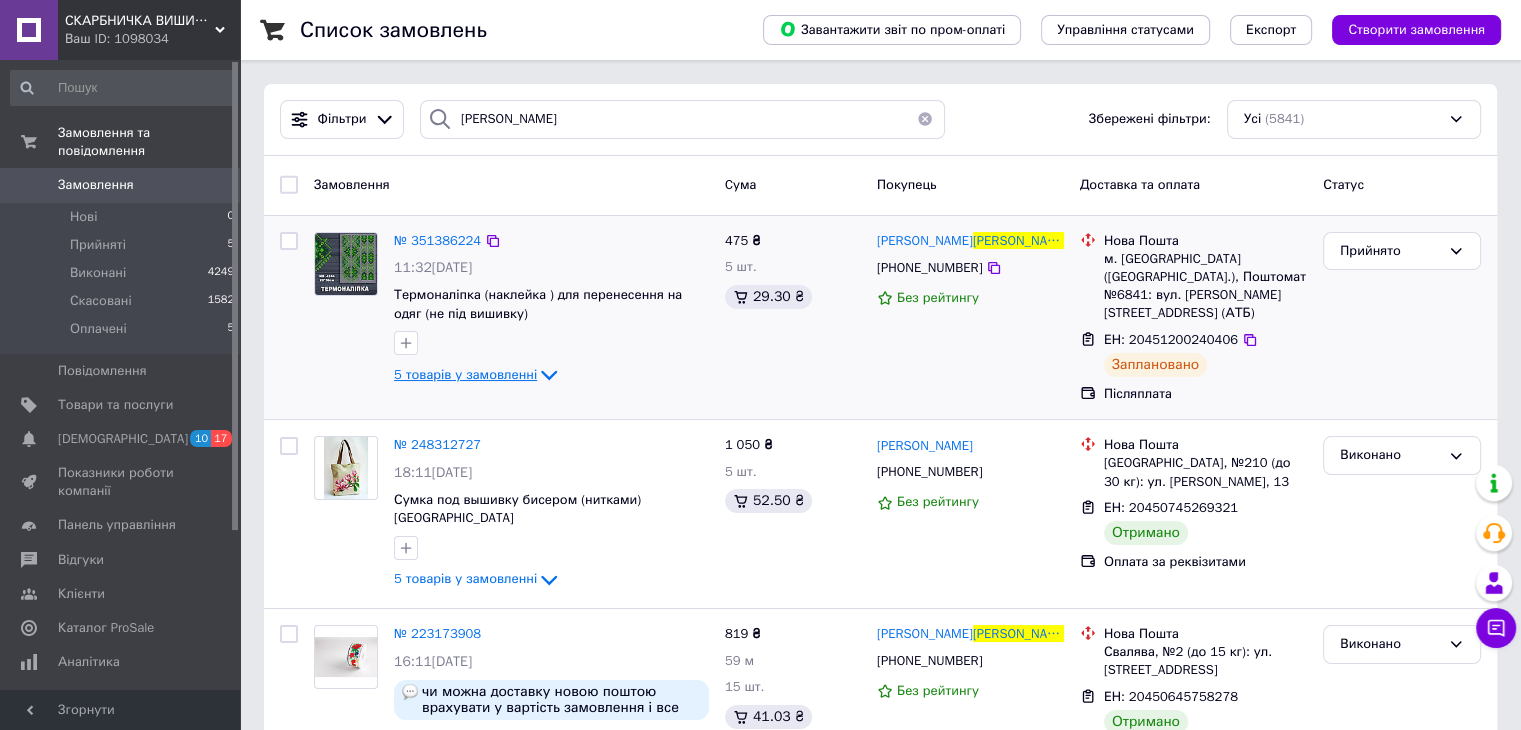 click on "5 товарів у замовленні" at bounding box center [465, 374] 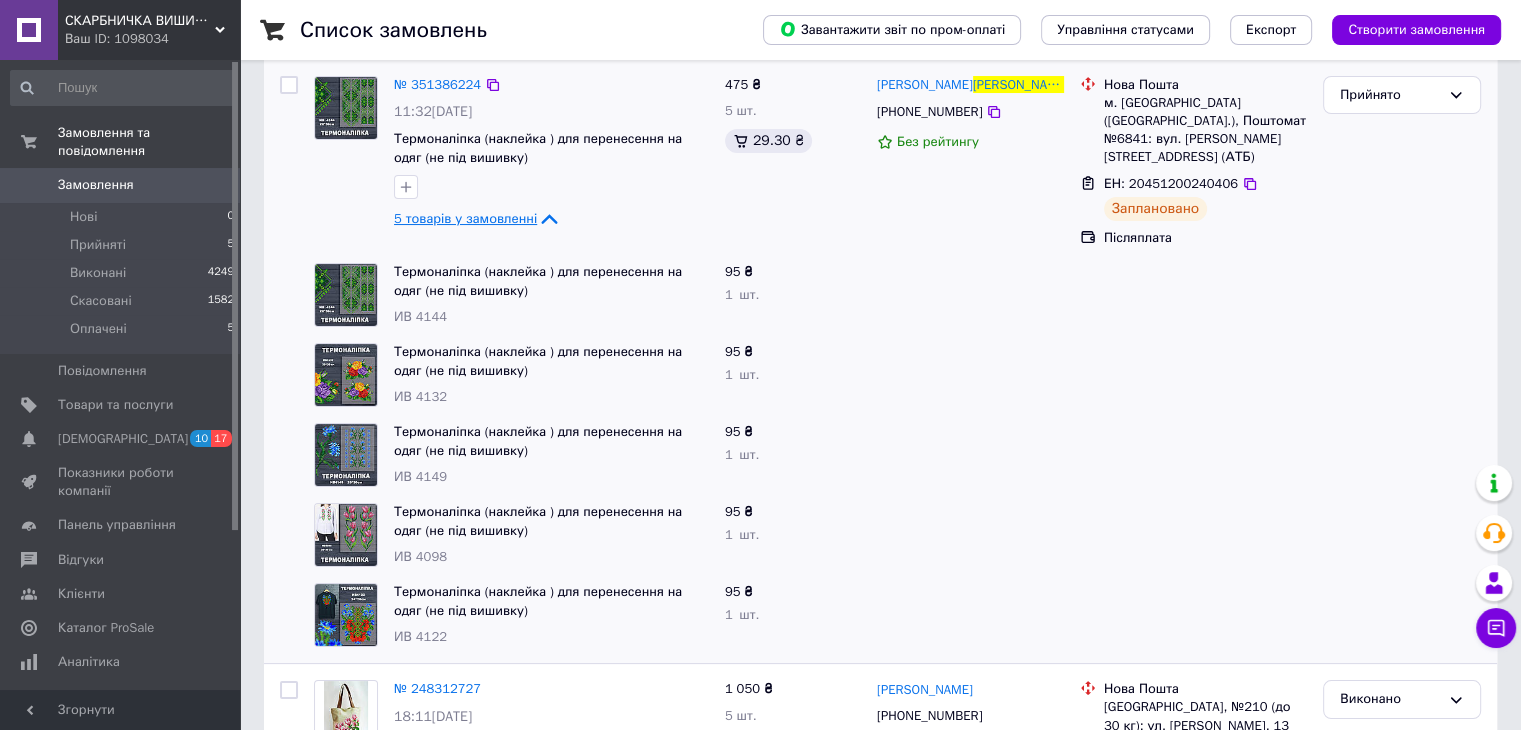 scroll, scrollTop: 159, scrollLeft: 0, axis: vertical 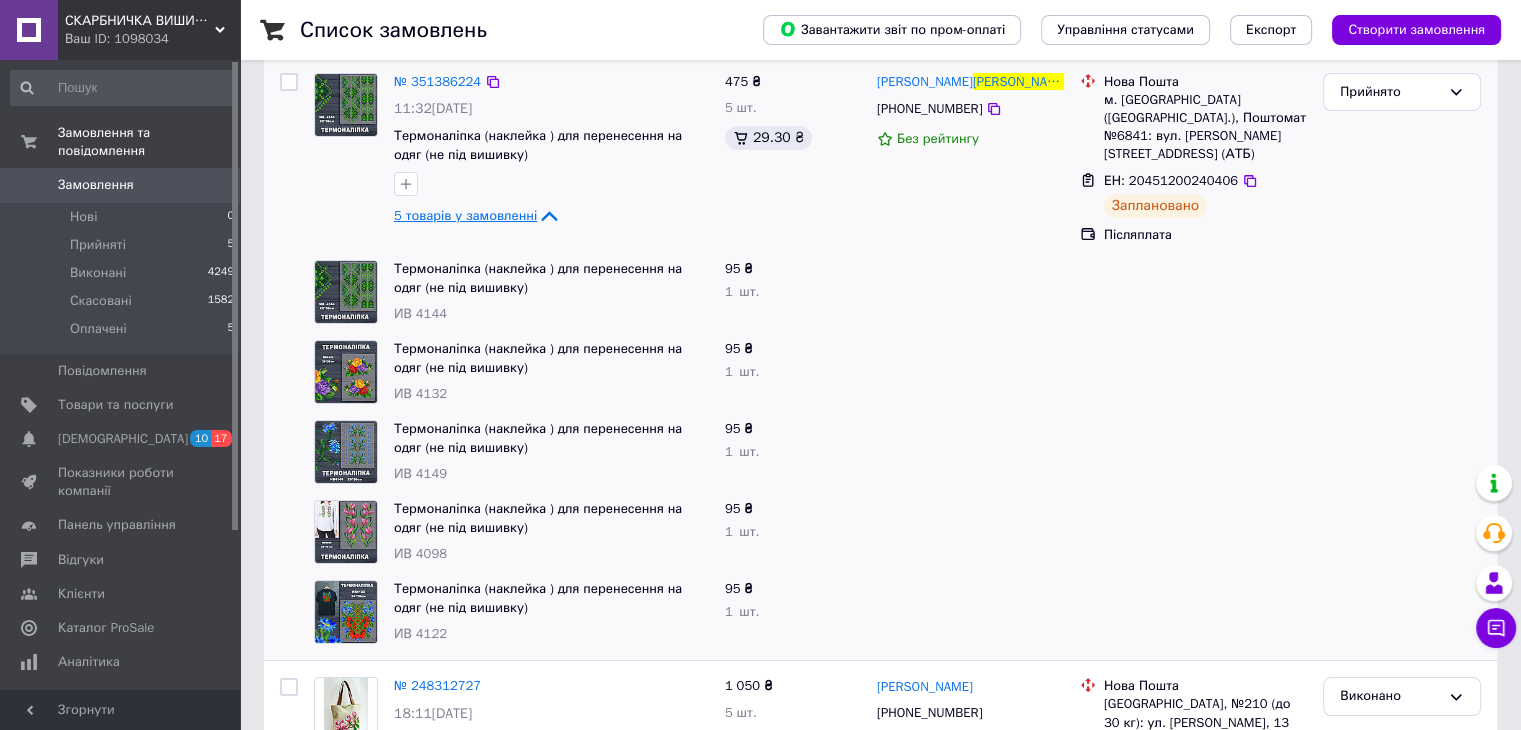 click on "5 товарів у замовленні" at bounding box center [465, 215] 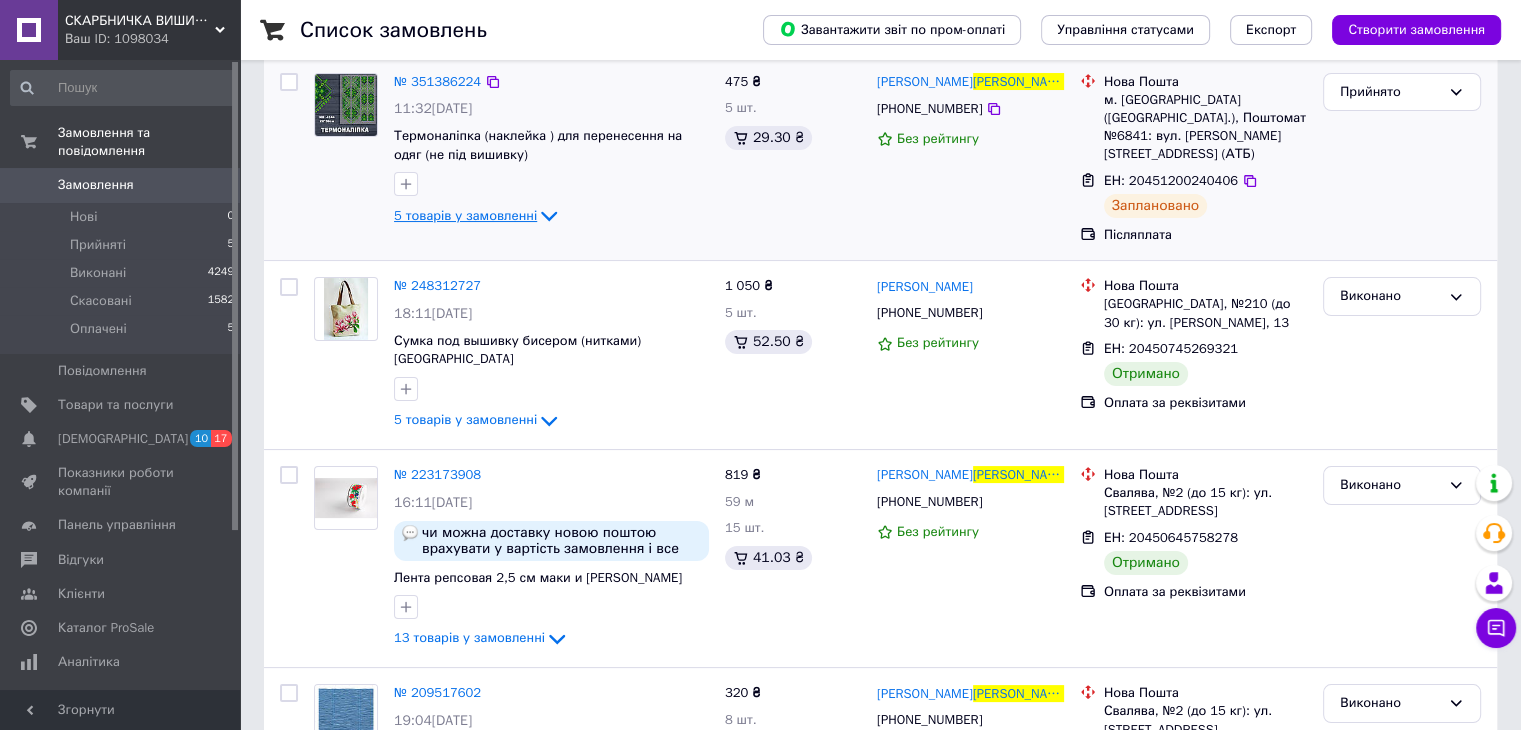 scroll, scrollTop: 0, scrollLeft: 0, axis: both 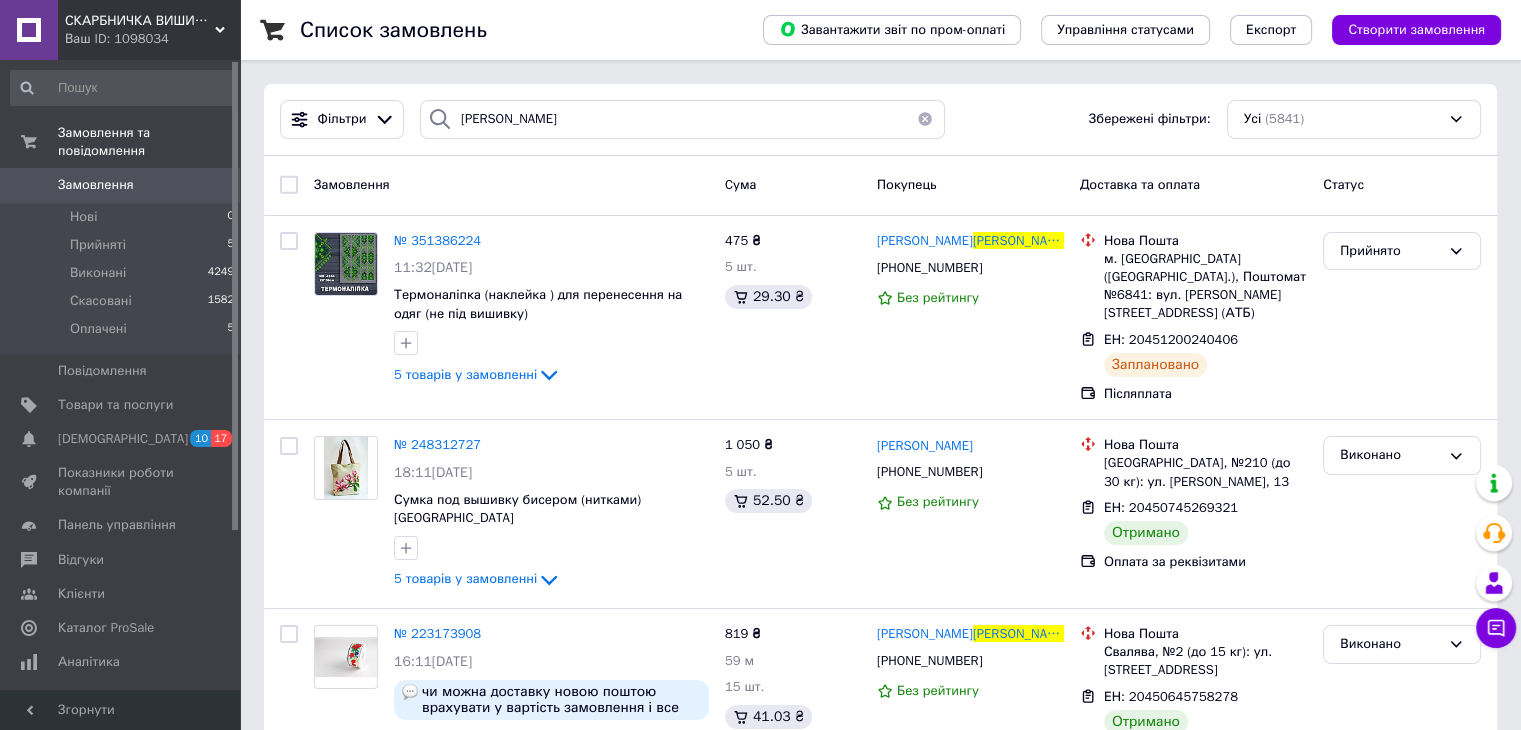click at bounding box center [925, 119] 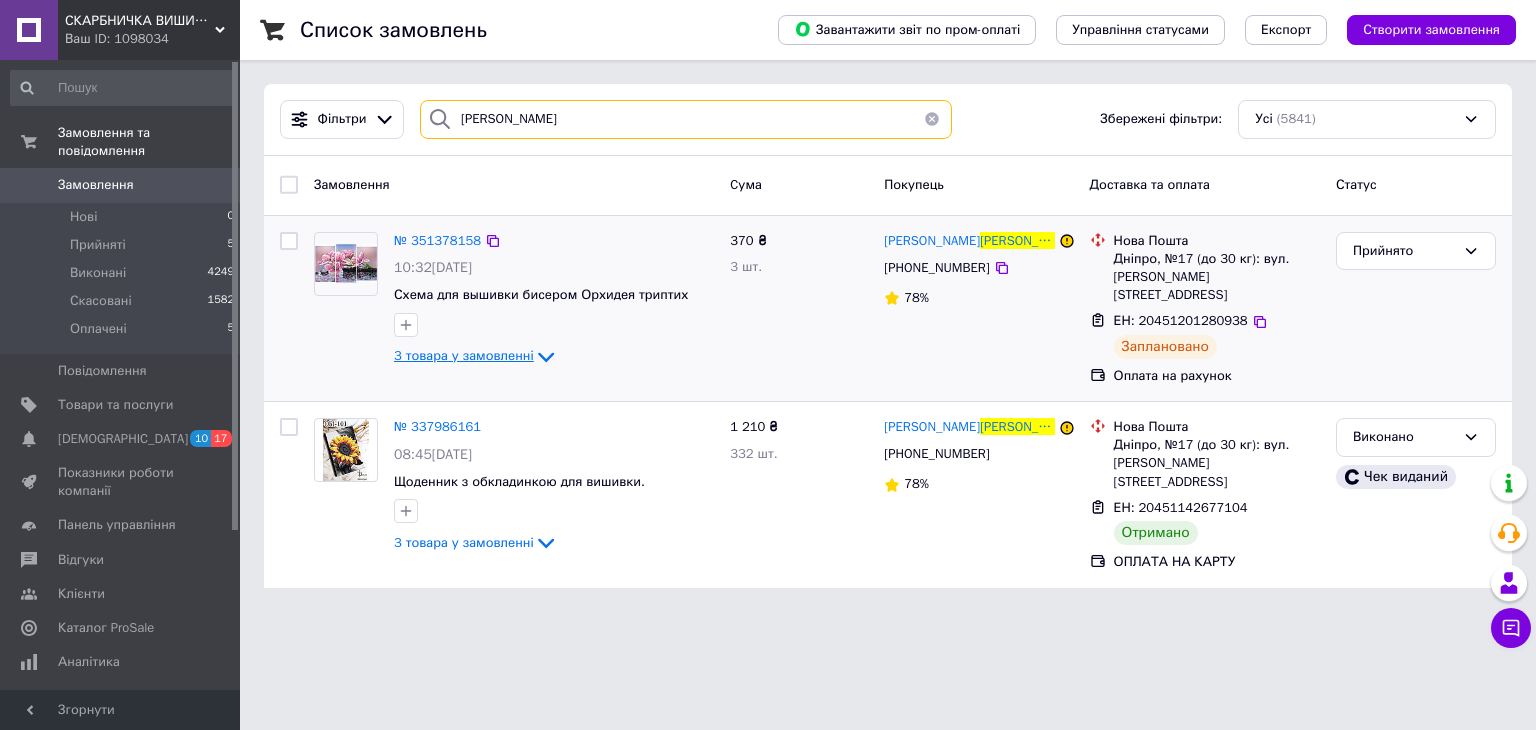 type on "[PERSON_NAME]" 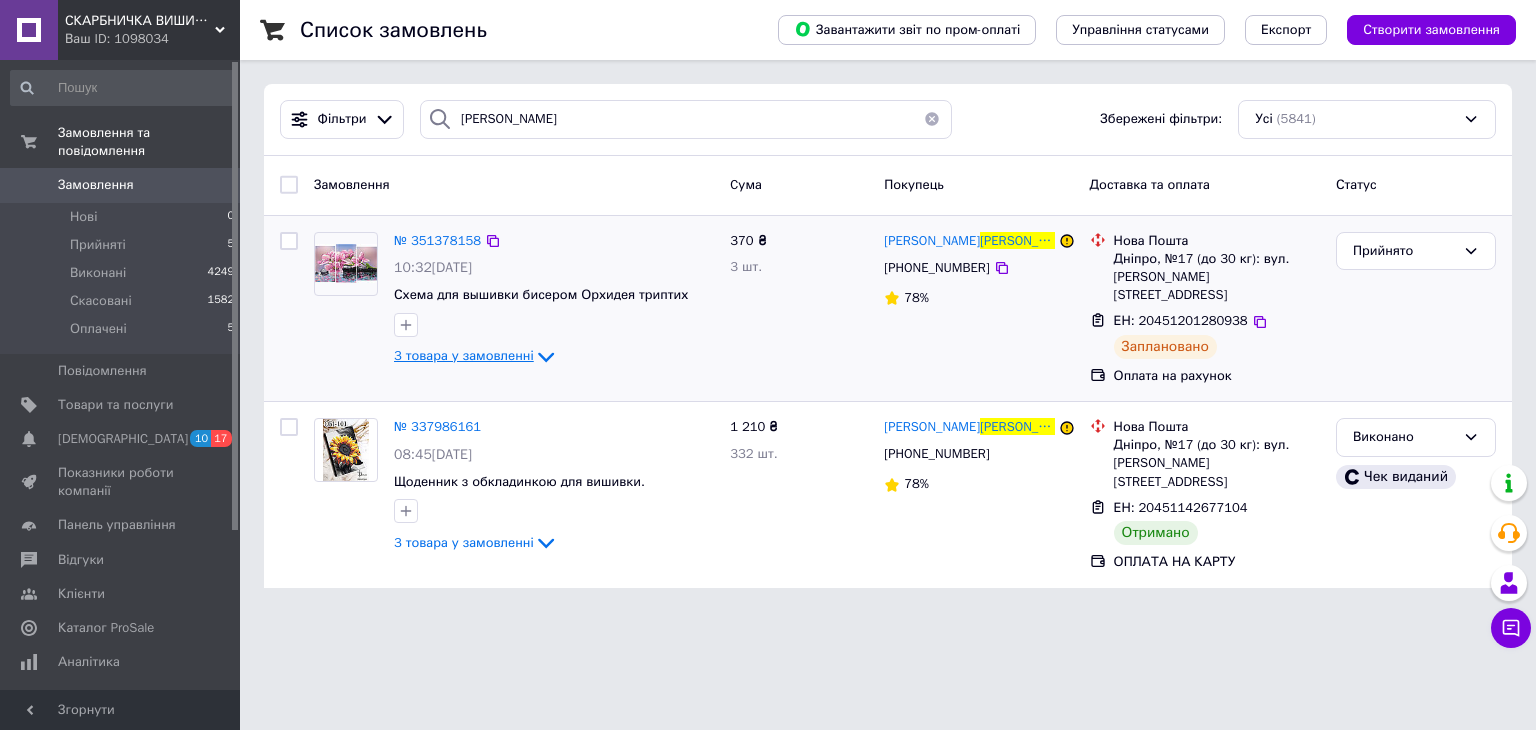click 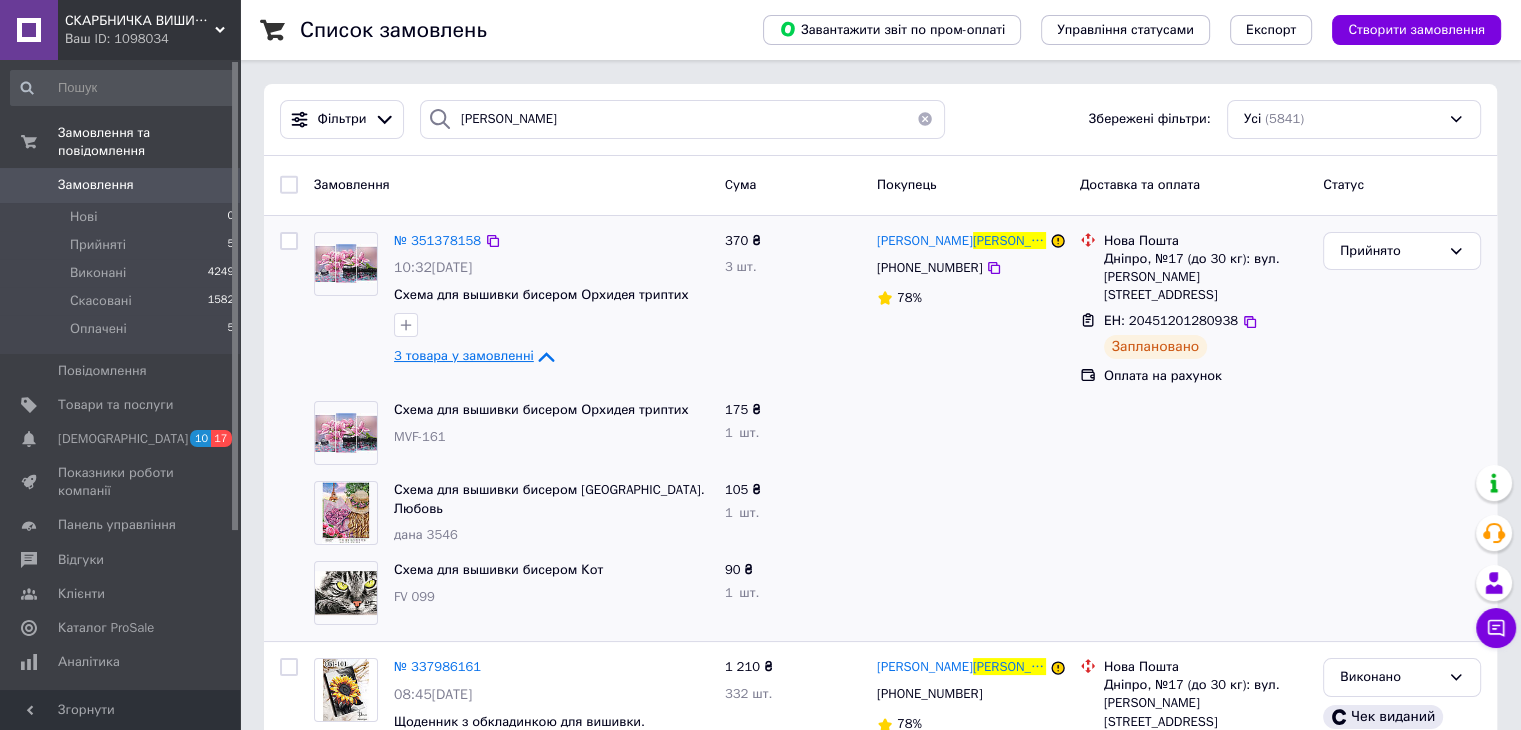 click 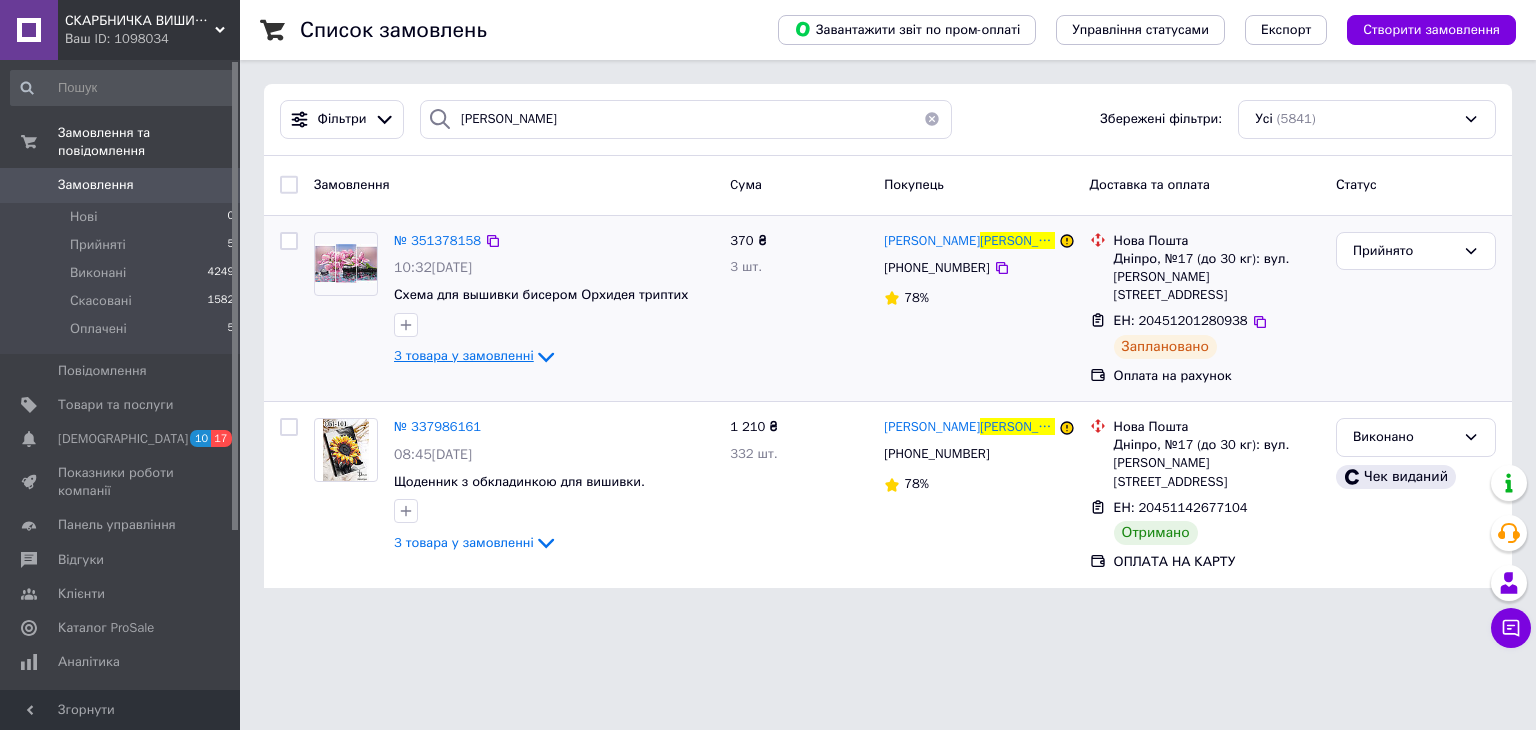 click on "Замовлення" at bounding box center (121, 185) 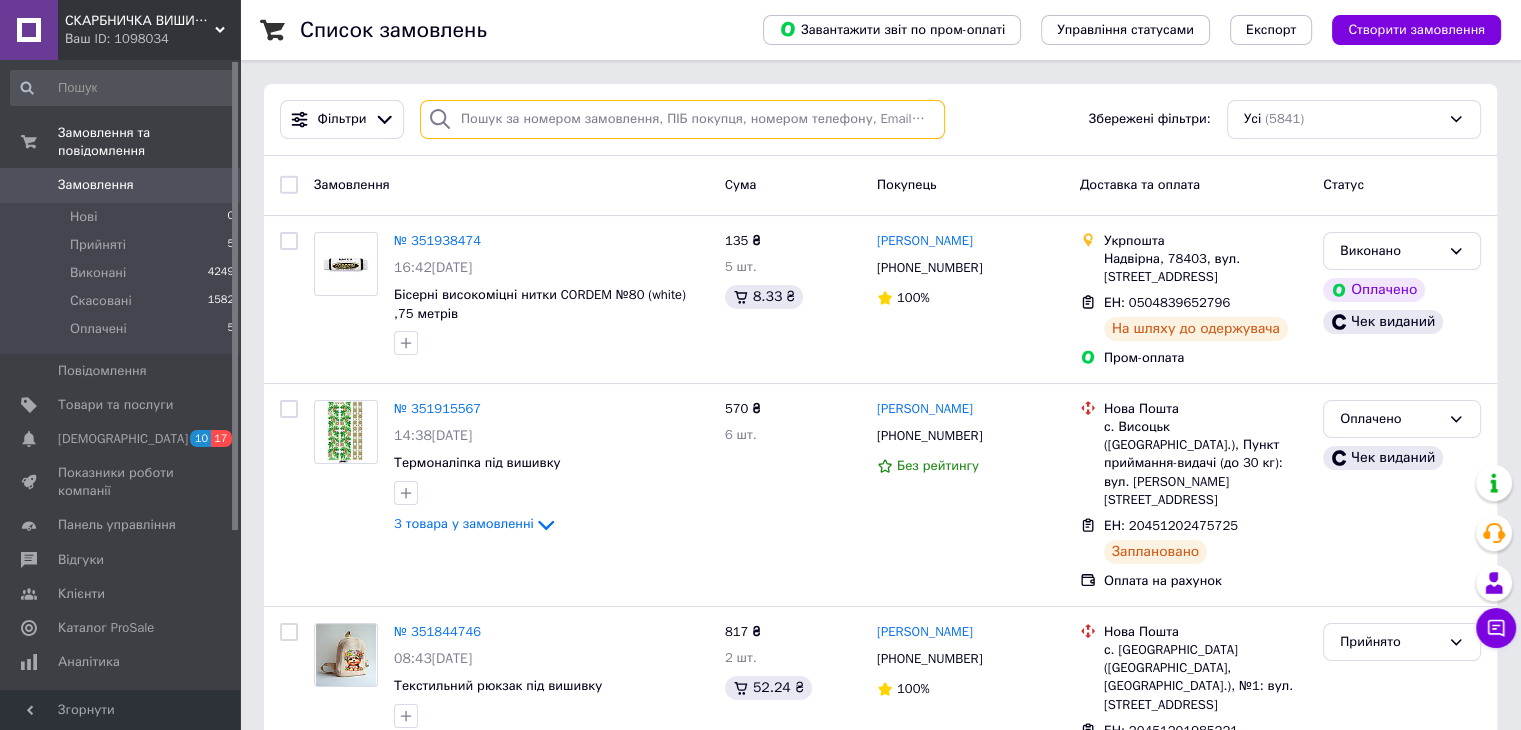 click at bounding box center (682, 119) 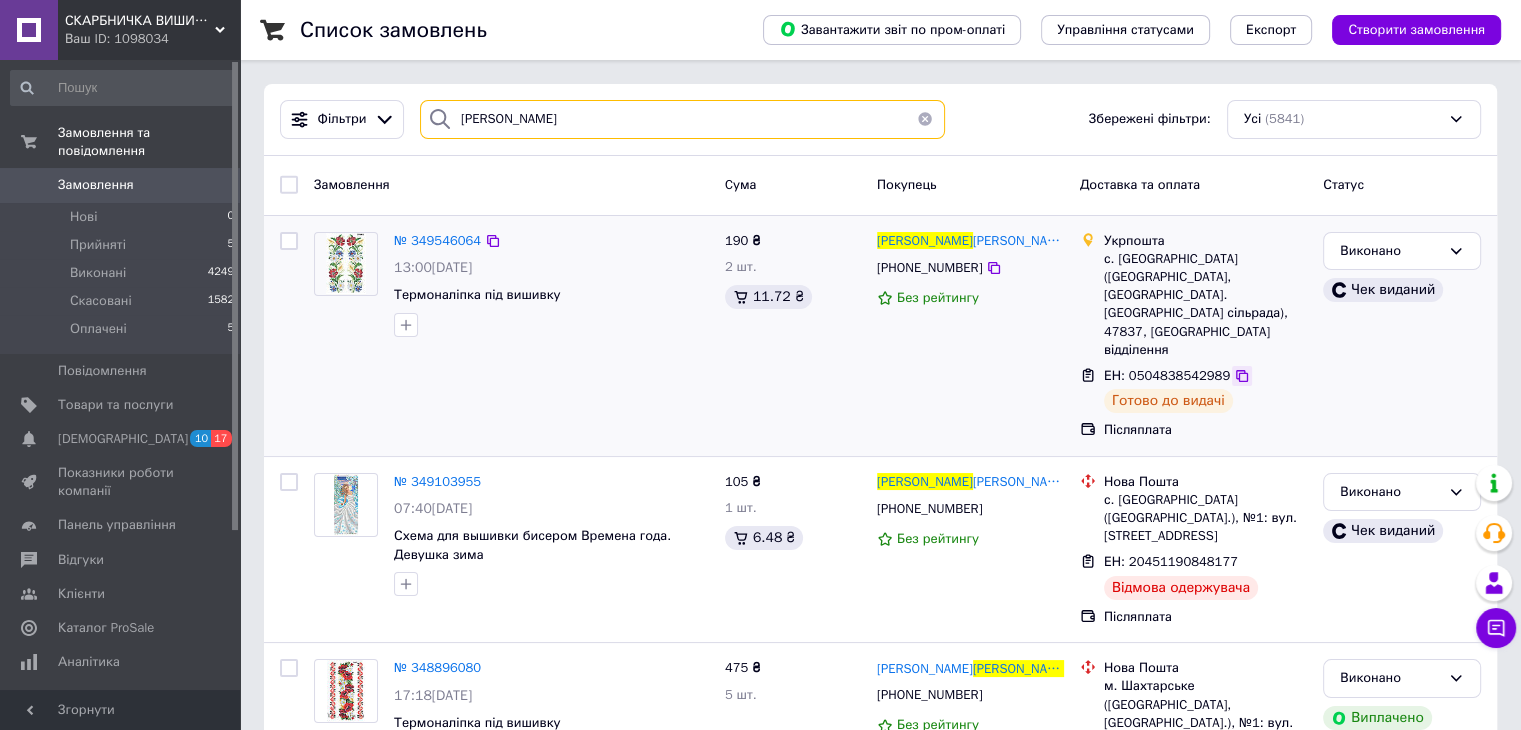type on "[PERSON_NAME]" 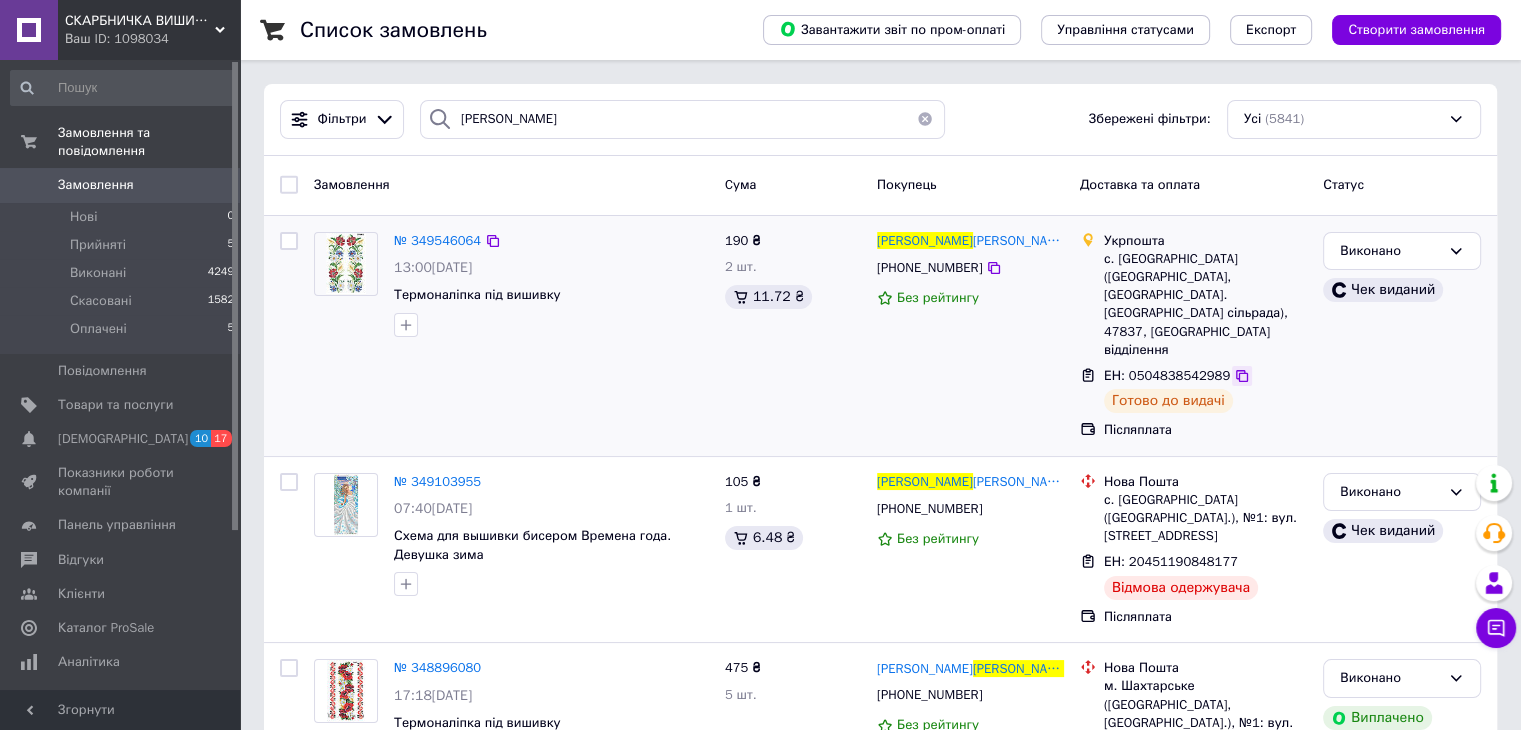 click 